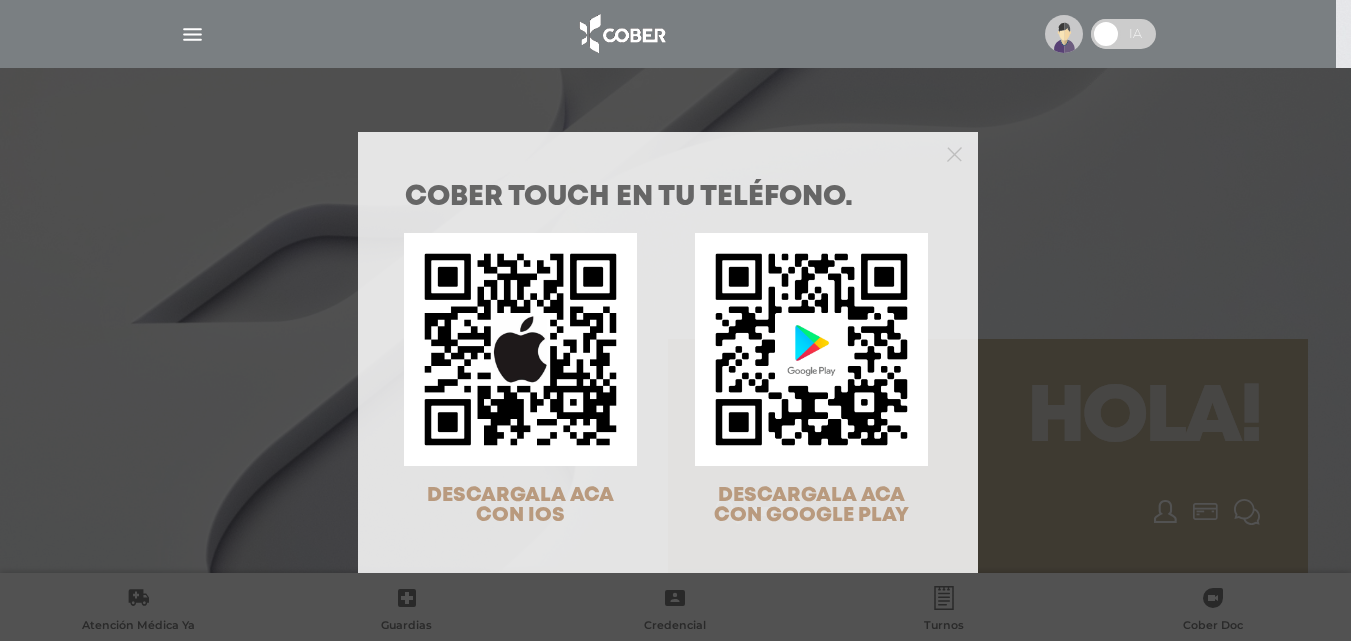 scroll, scrollTop: 0, scrollLeft: 0, axis: both 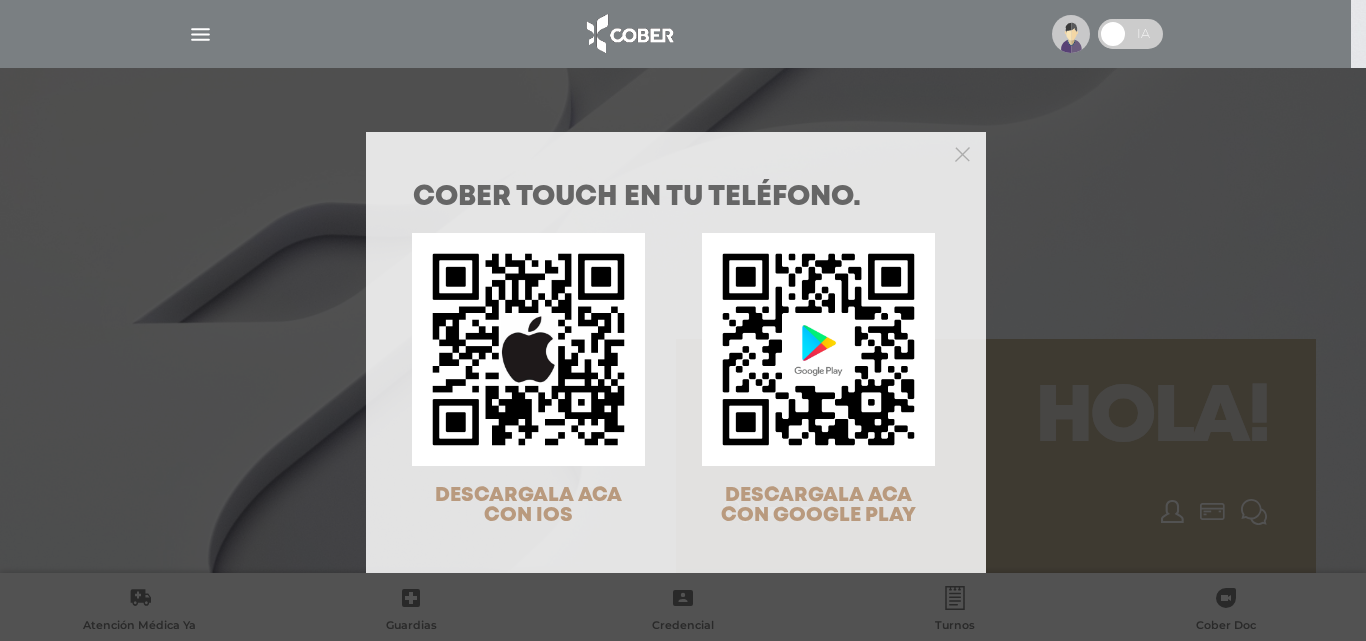 click at bounding box center [676, 152] 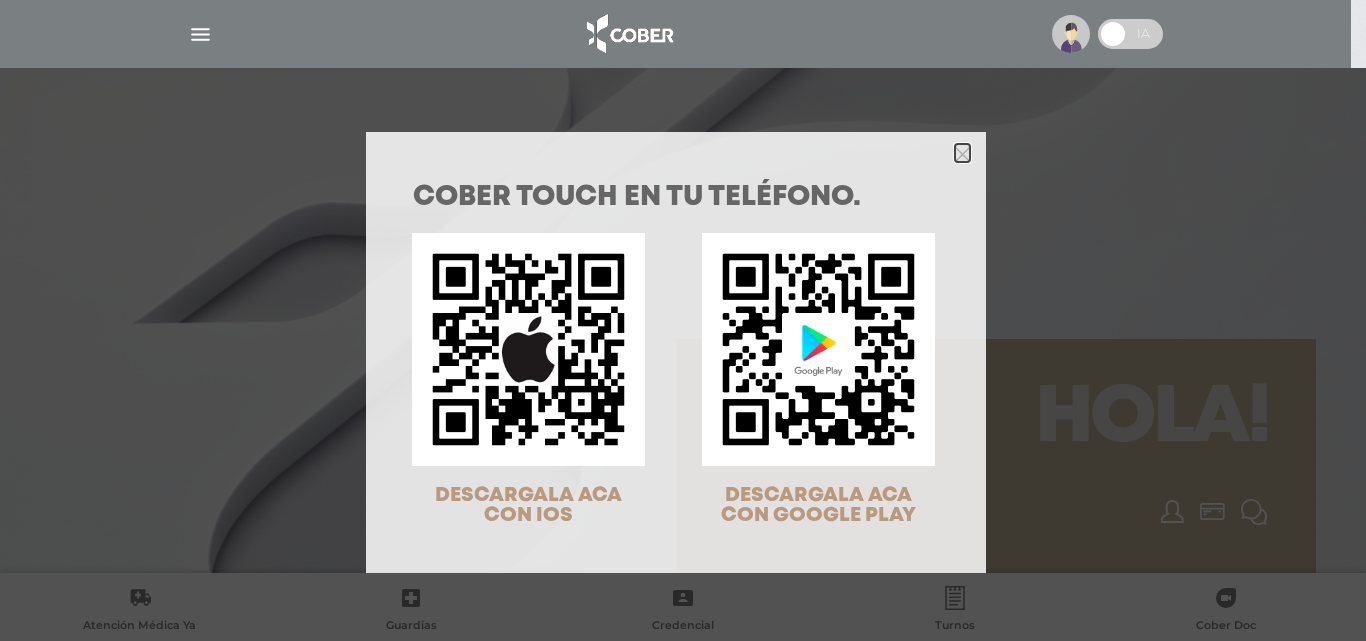 click 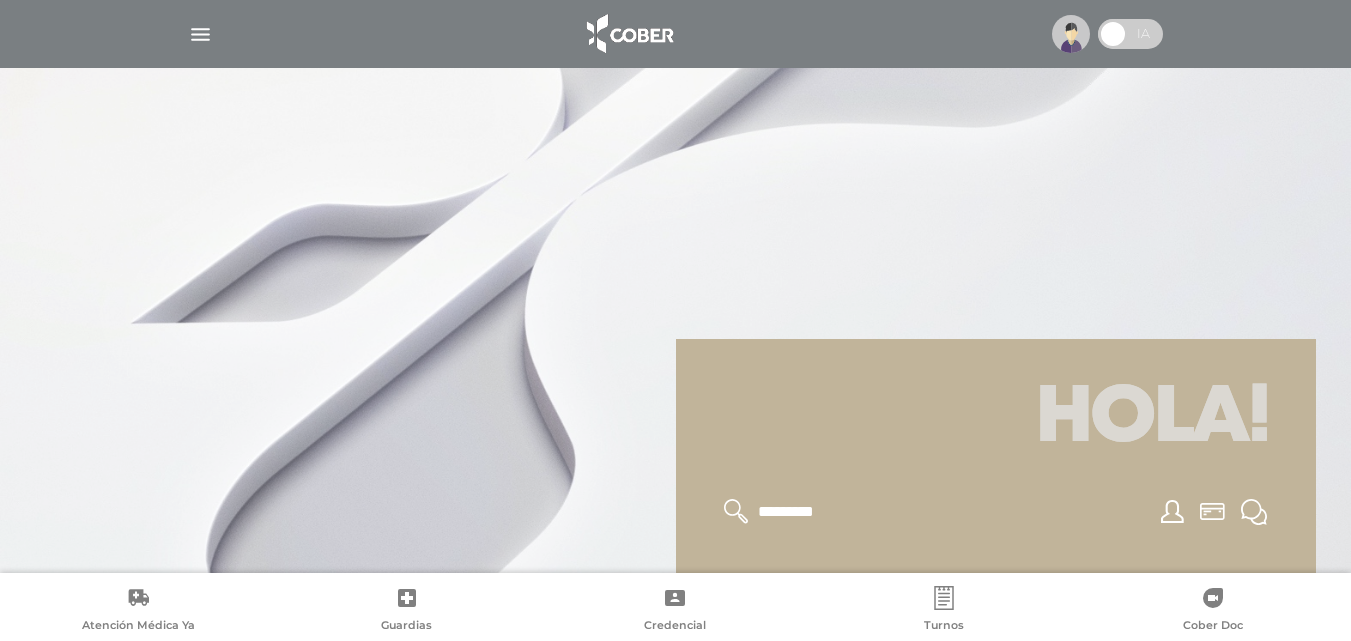 click at bounding box center [676, 34] 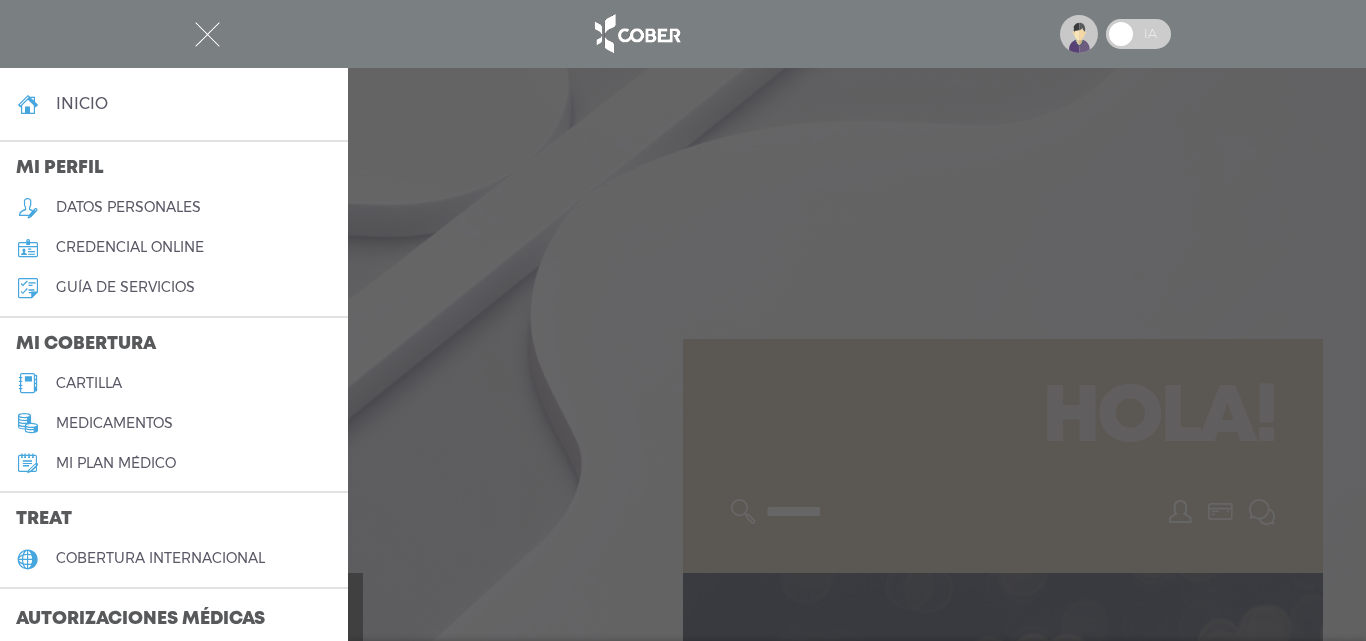 click on "cartilla" at bounding box center [174, 383] 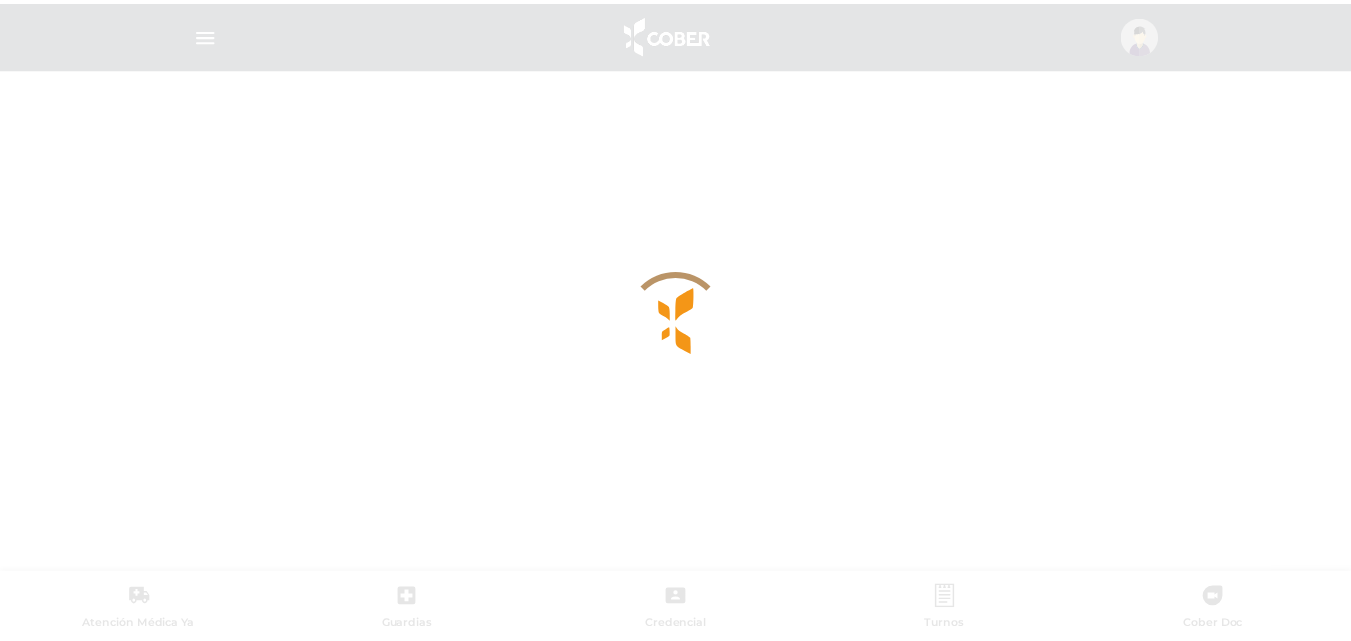 scroll, scrollTop: 0, scrollLeft: 0, axis: both 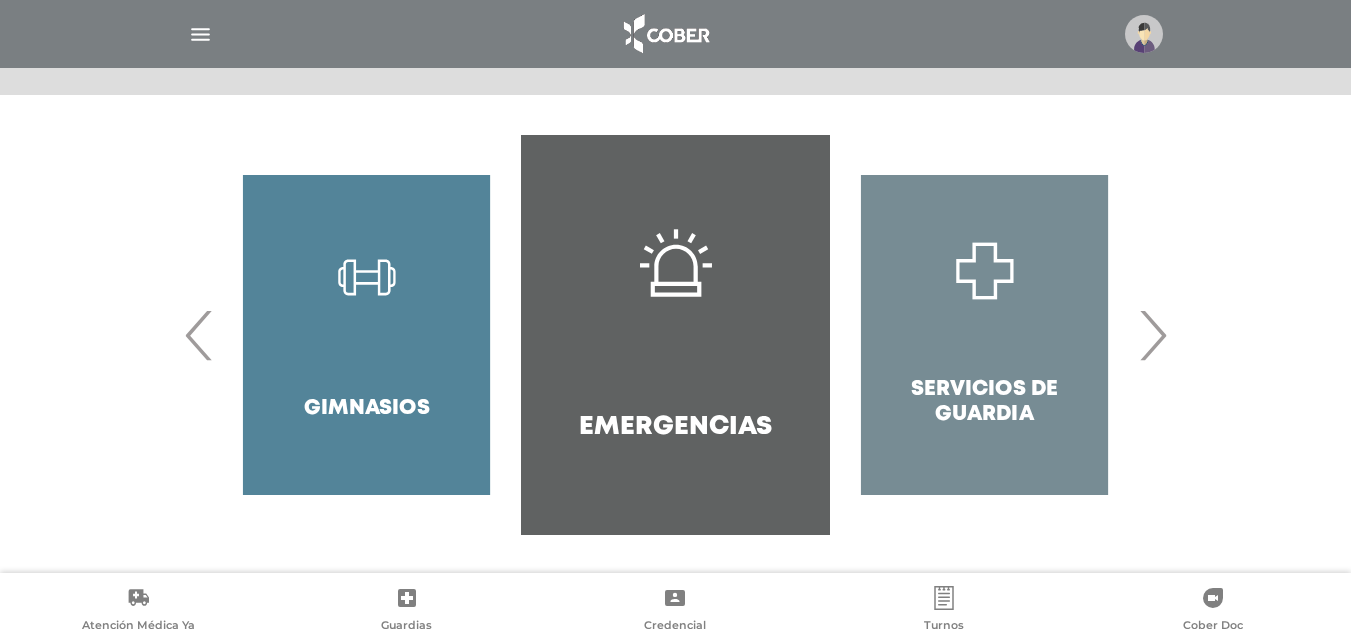drag, startPoint x: 1169, startPoint y: 324, endPoint x: 1161, endPoint y: 331, distance: 10.630146 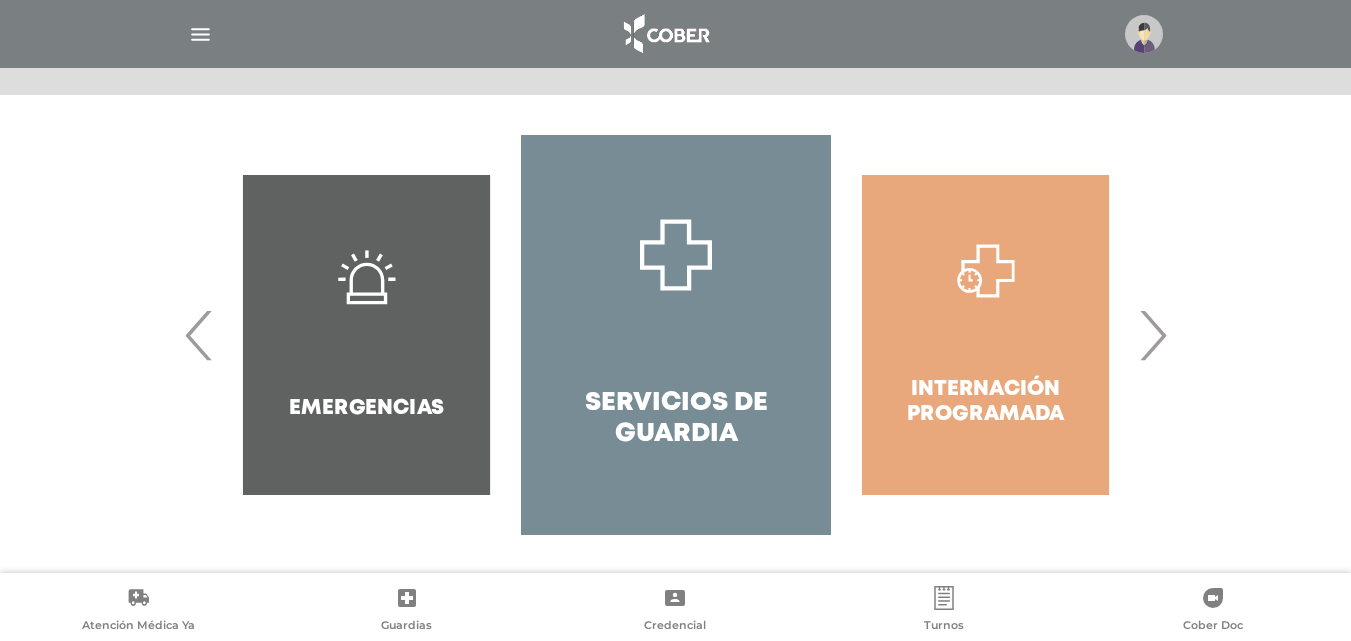 click on "›" at bounding box center [1152, 335] 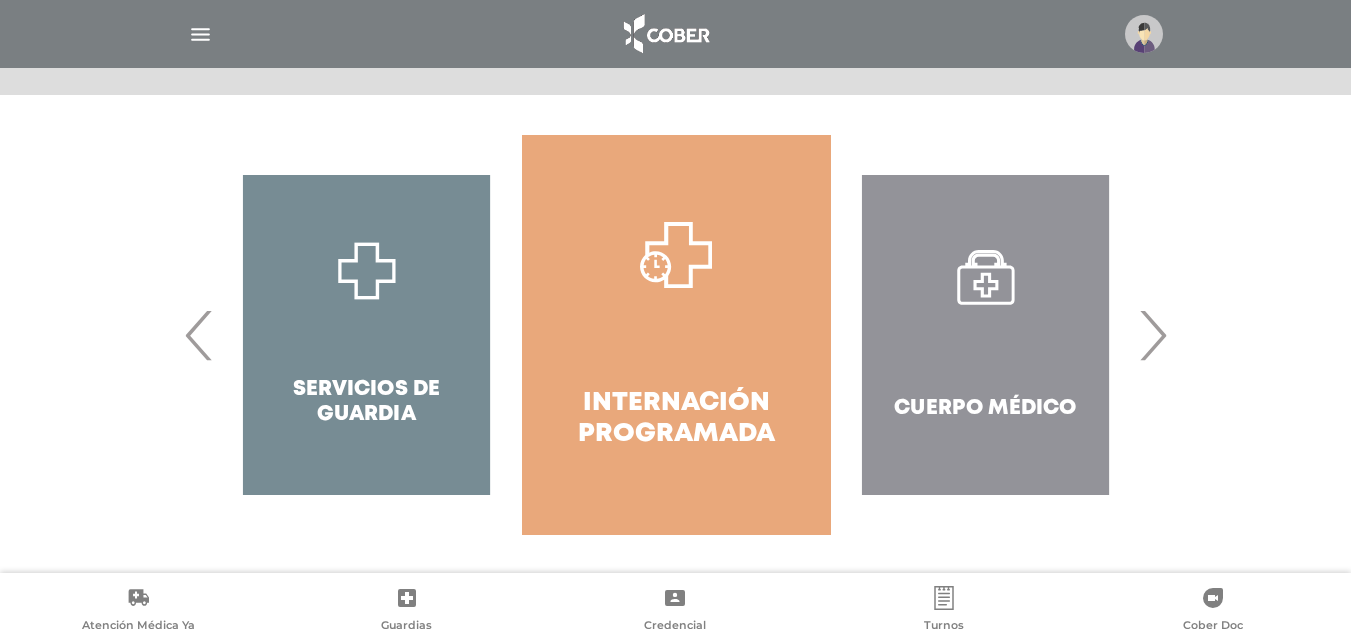 click on "›" at bounding box center (1152, 335) 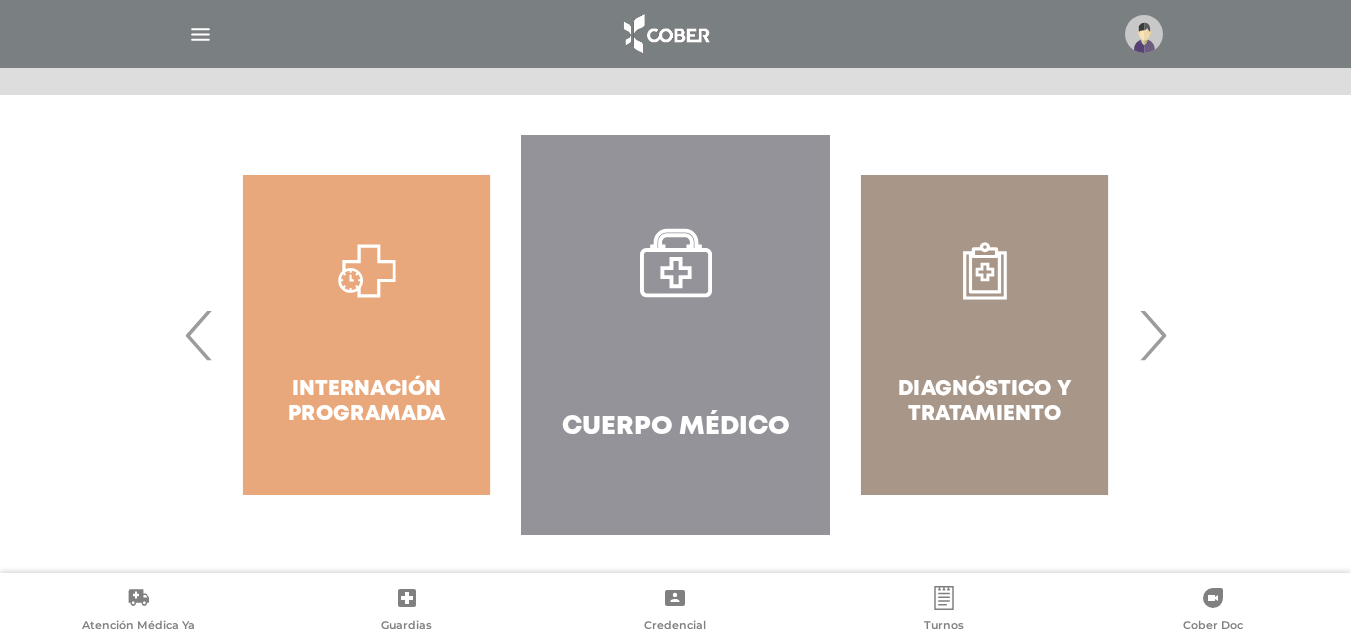 click on "›" at bounding box center (1152, 335) 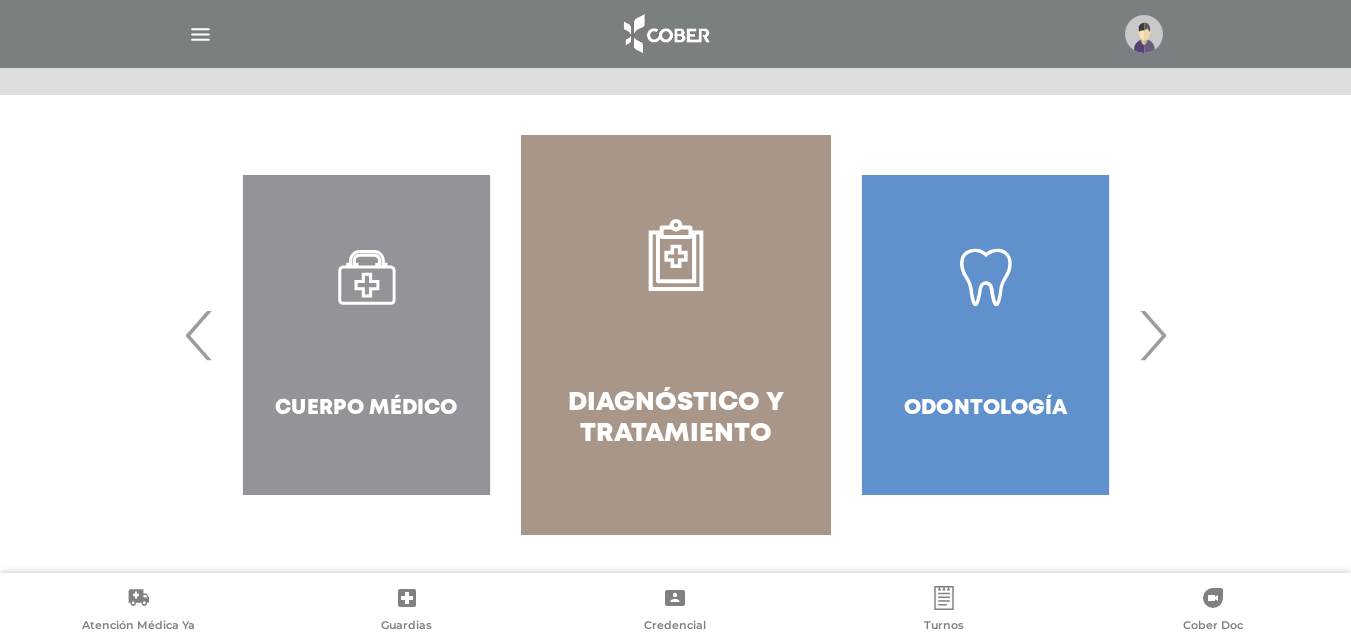 click on "›" at bounding box center (1152, 335) 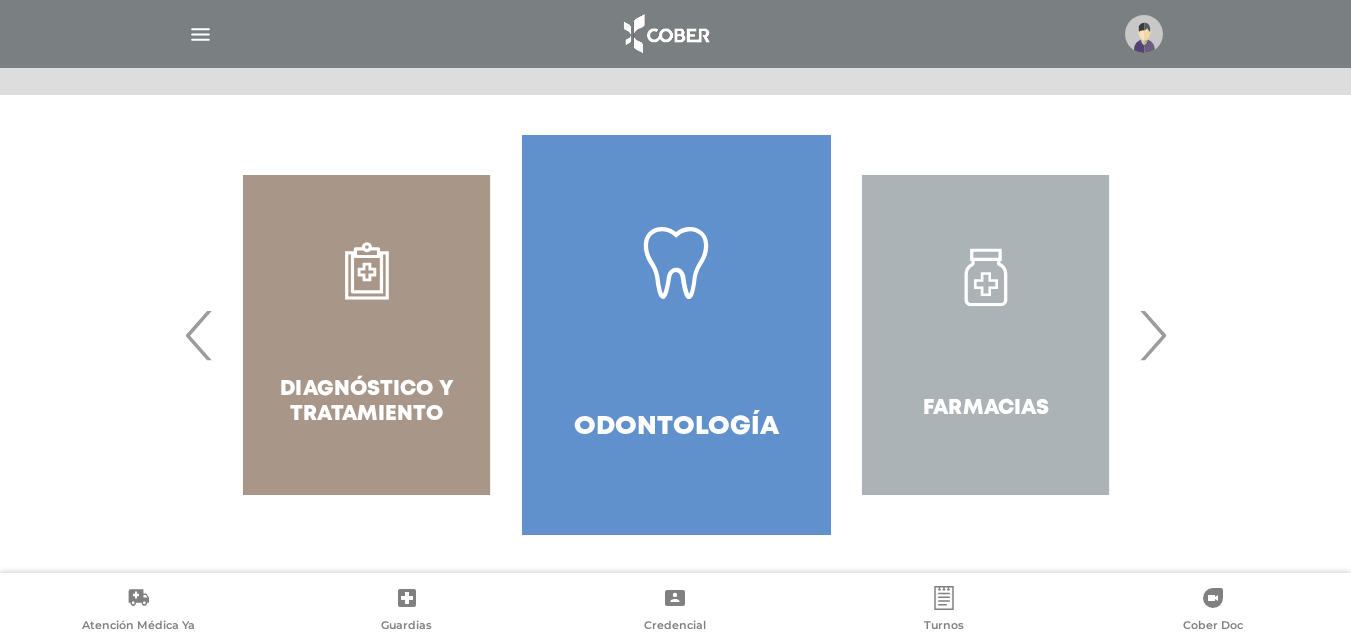 click on "›" at bounding box center [1152, 335] 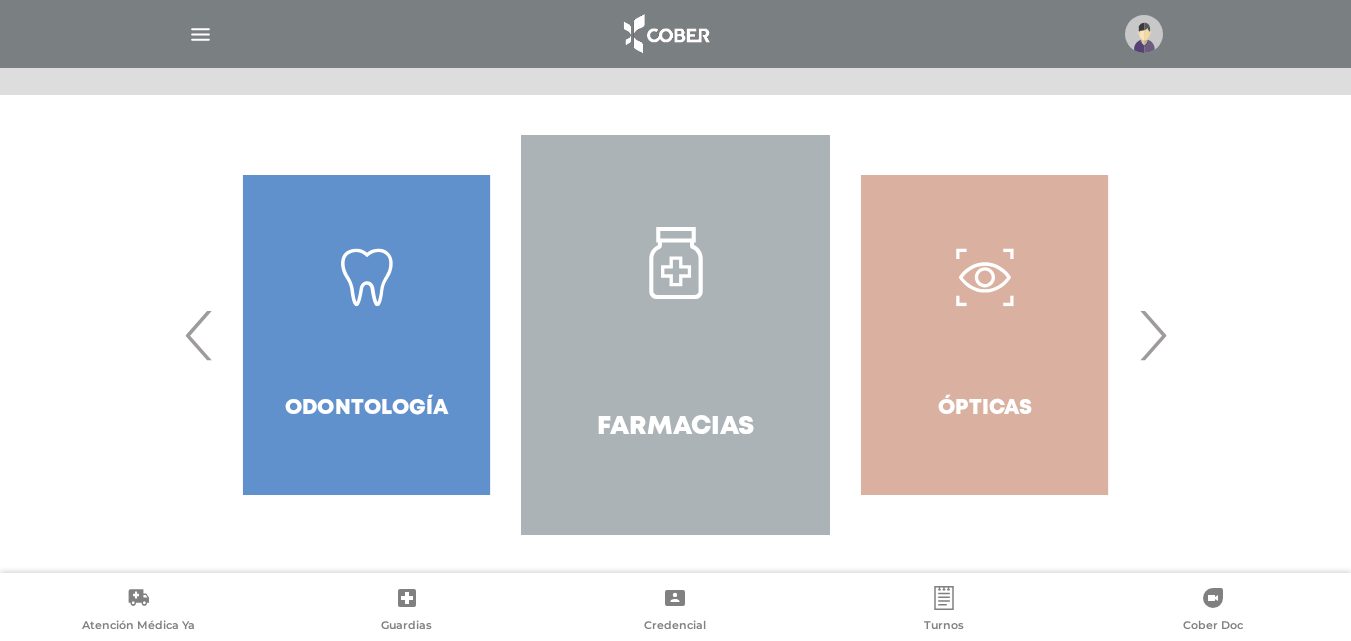click on "›" at bounding box center (1152, 335) 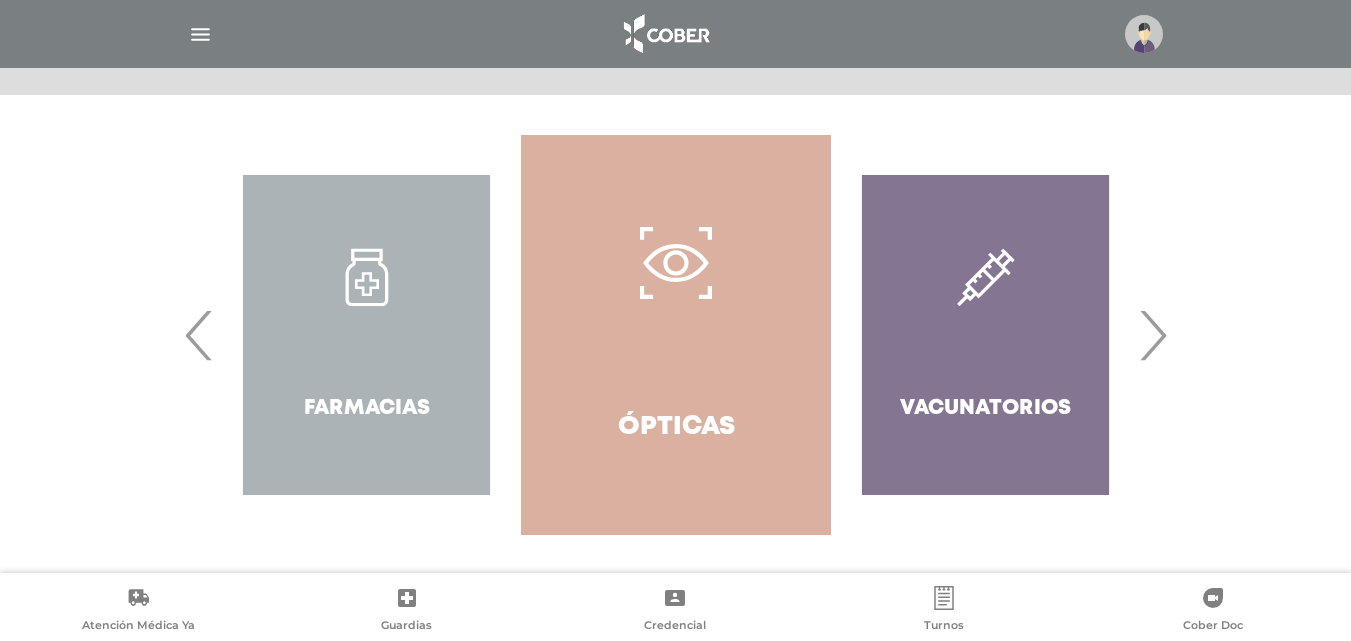 click on "›" at bounding box center (1152, 335) 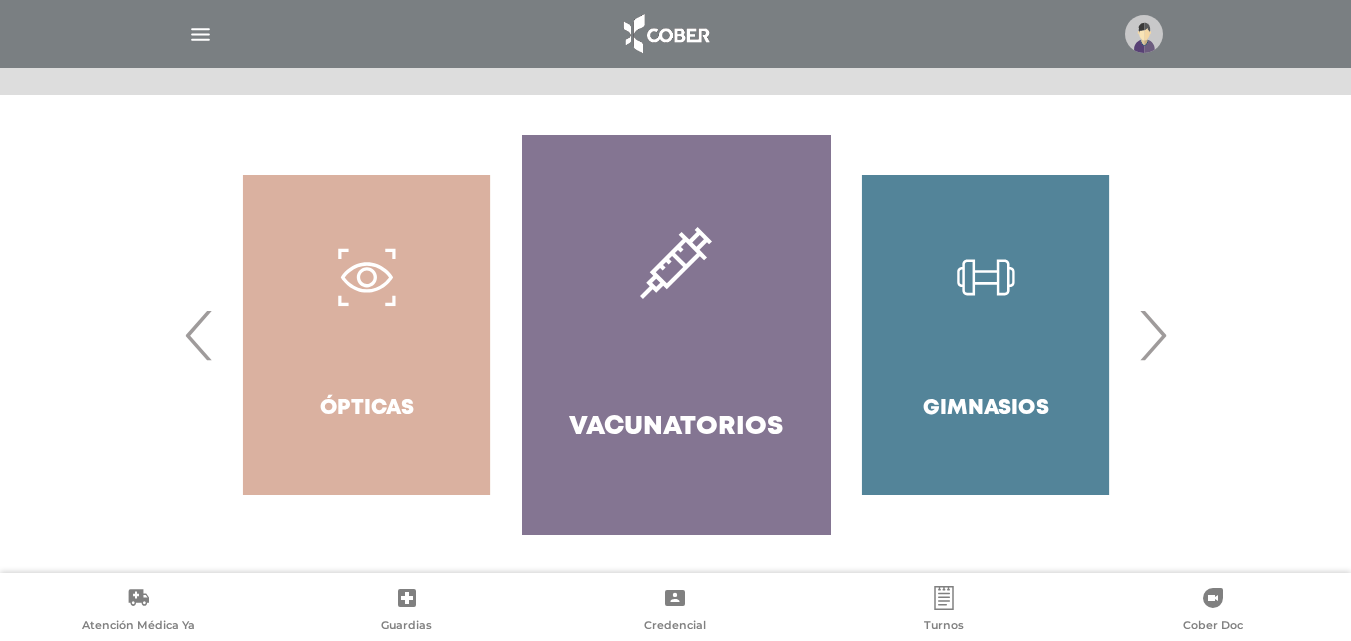 click on "›" at bounding box center [1152, 335] 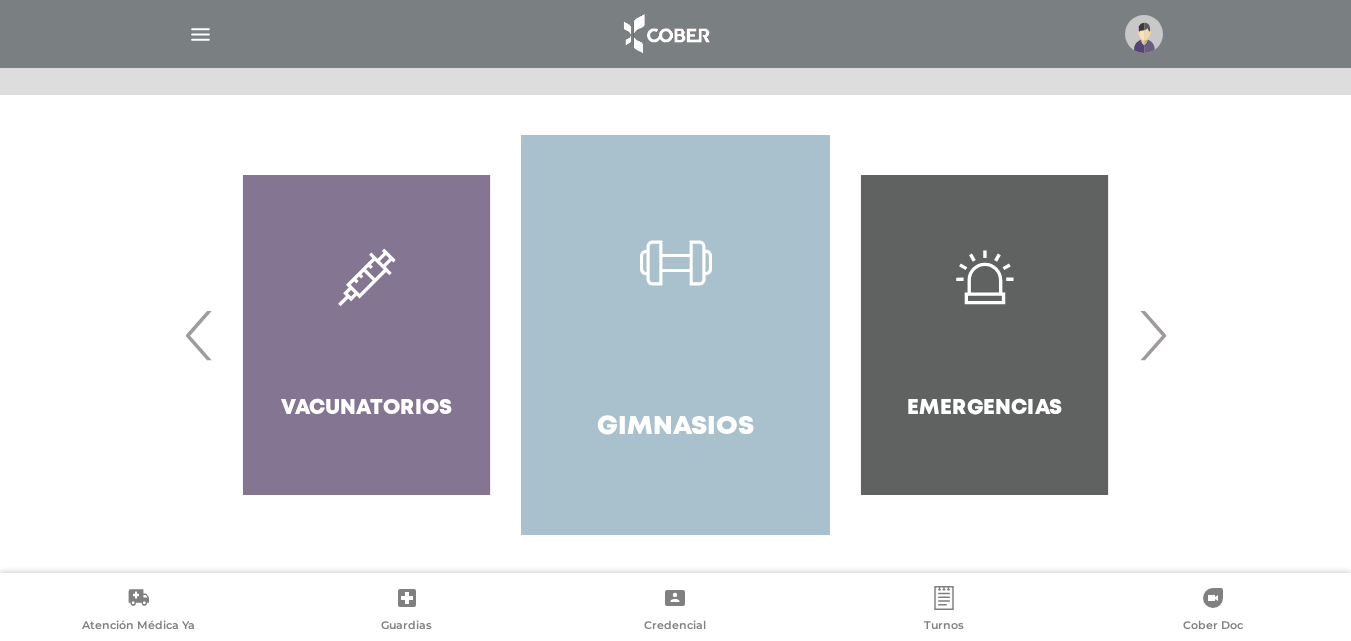 click 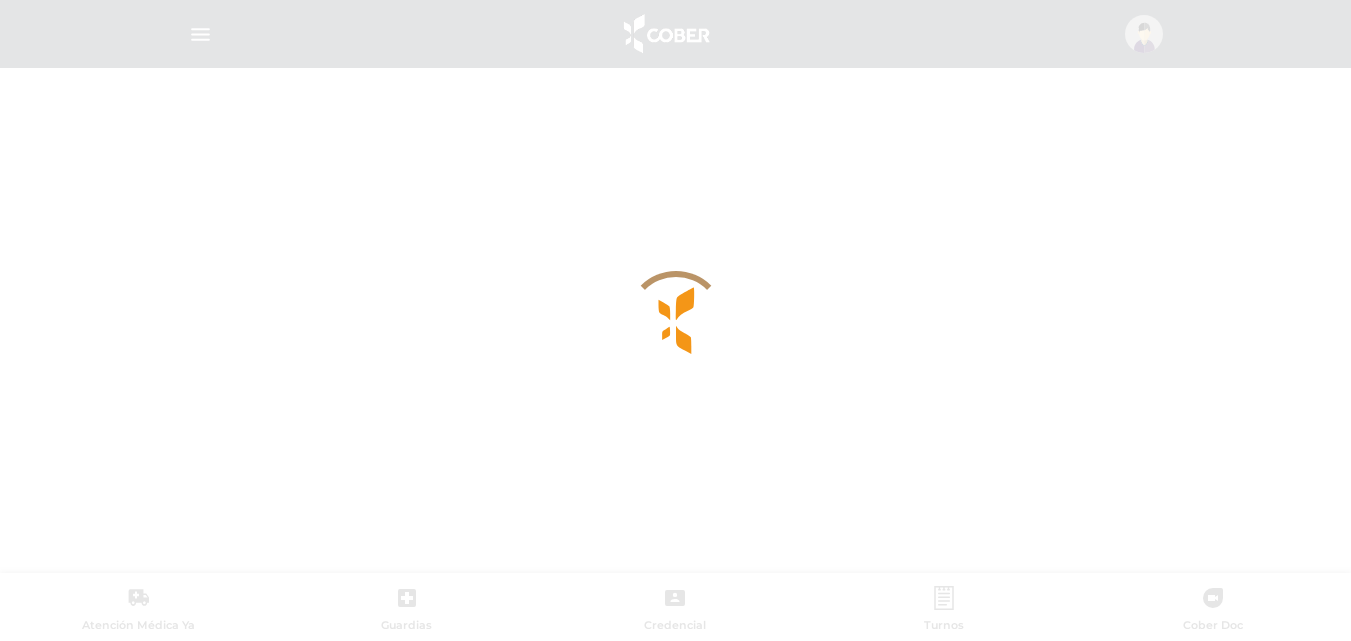 scroll, scrollTop: 0, scrollLeft: 0, axis: both 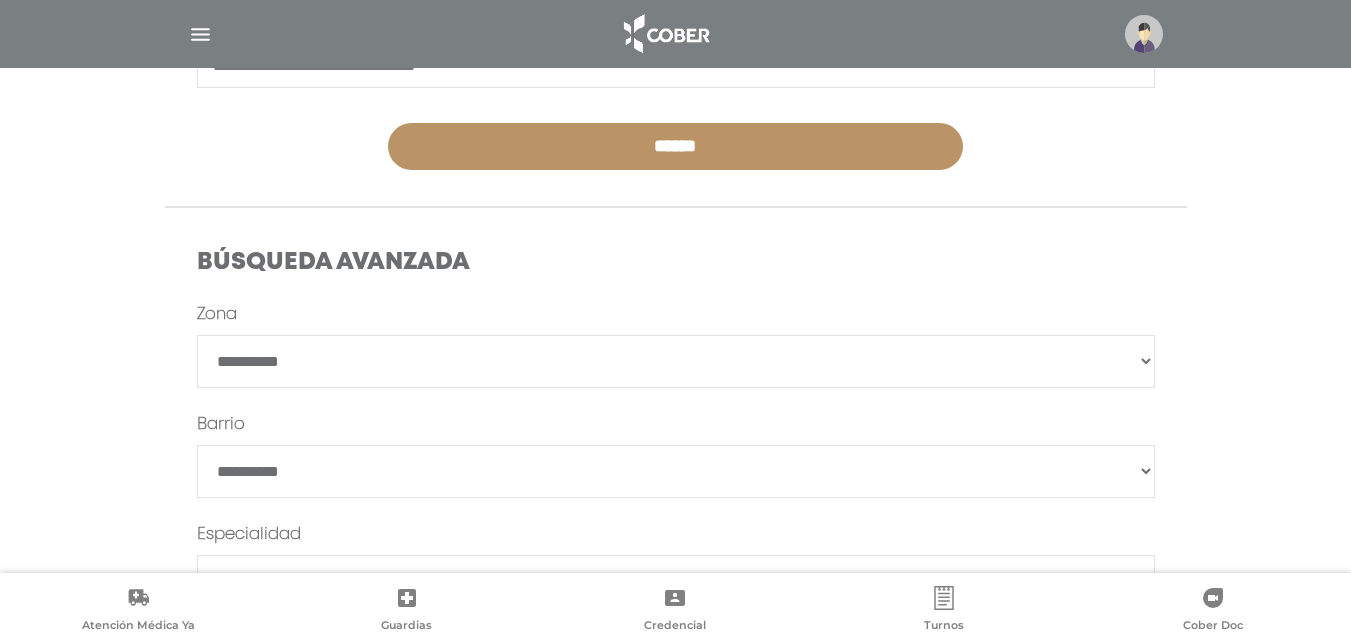click on "**********" at bounding box center (676, 361) 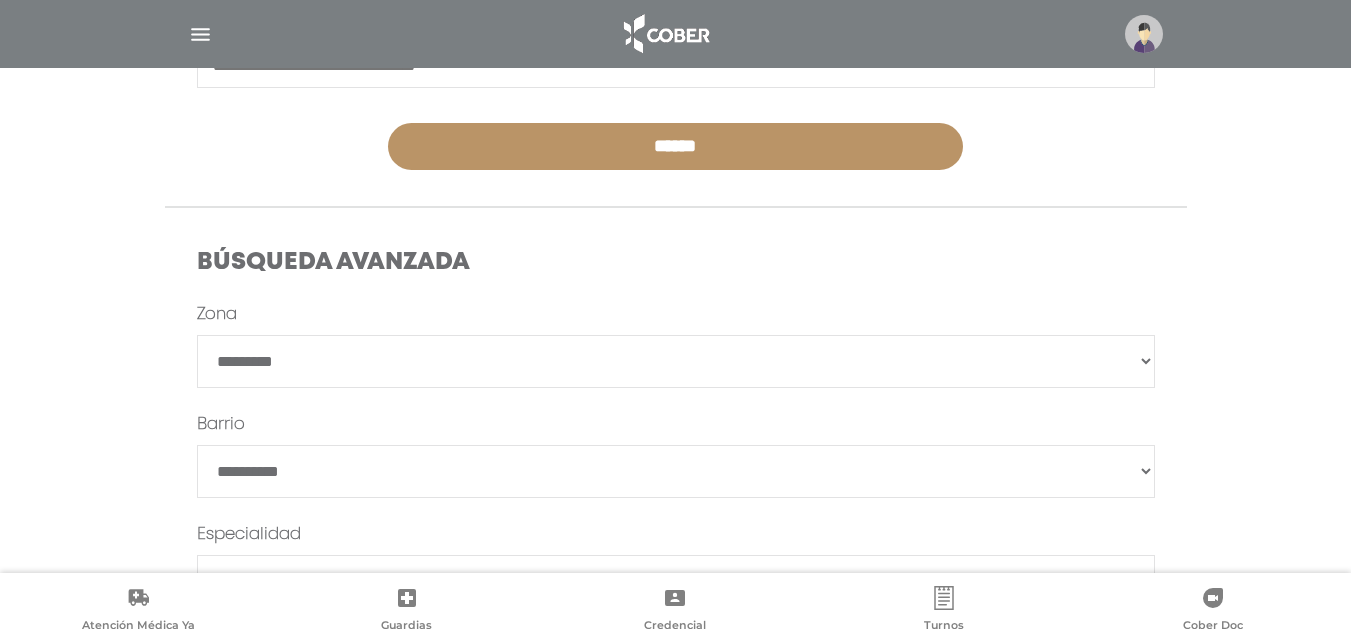 click on "**********" at bounding box center [676, 361] 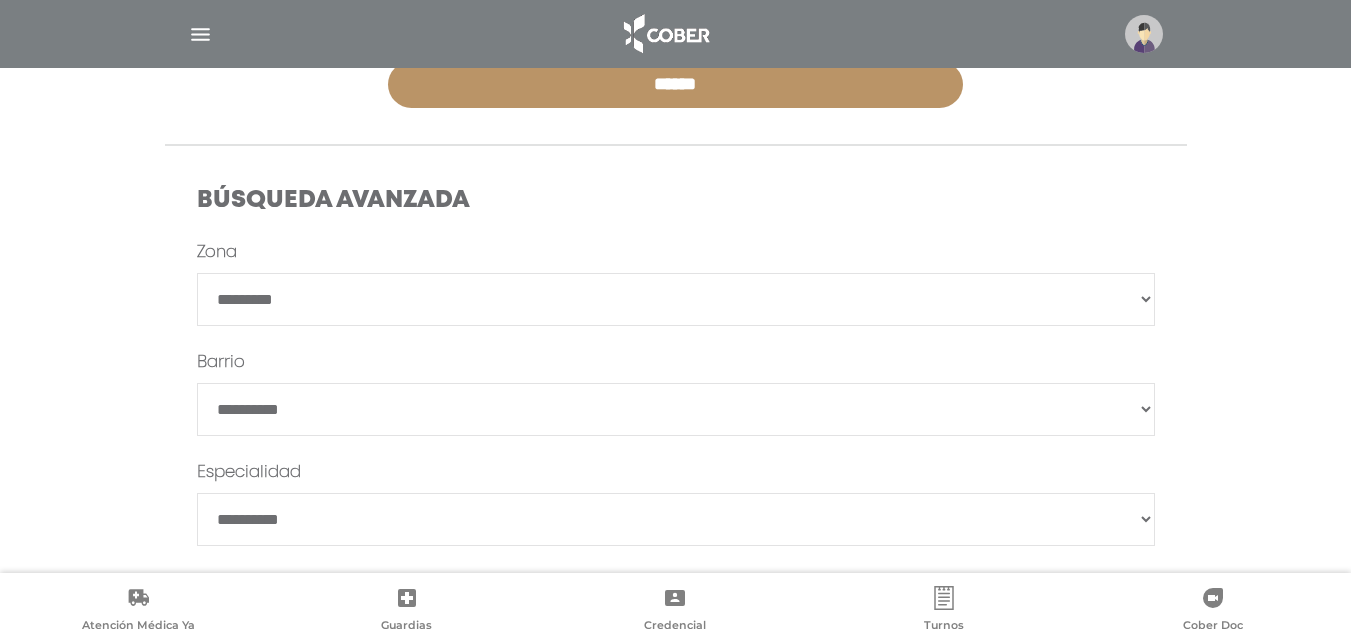 scroll, scrollTop: 610, scrollLeft: 0, axis: vertical 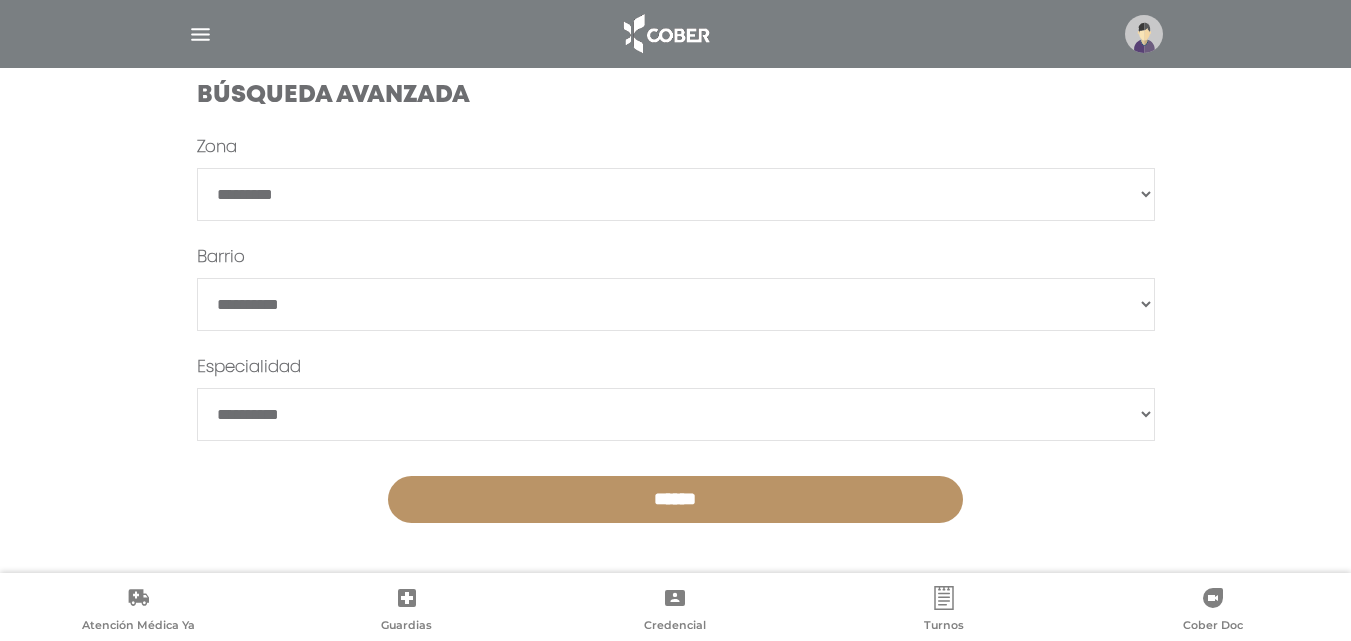 click on "******" at bounding box center (675, 499) 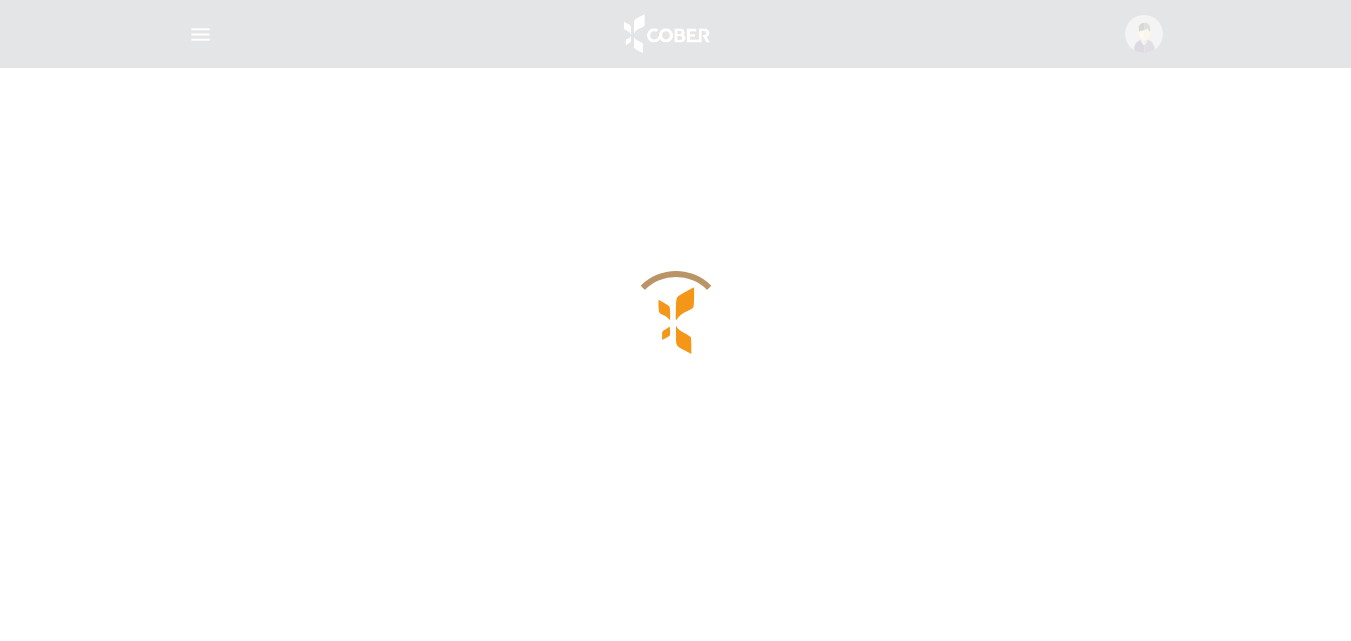 scroll, scrollTop: 0, scrollLeft: 0, axis: both 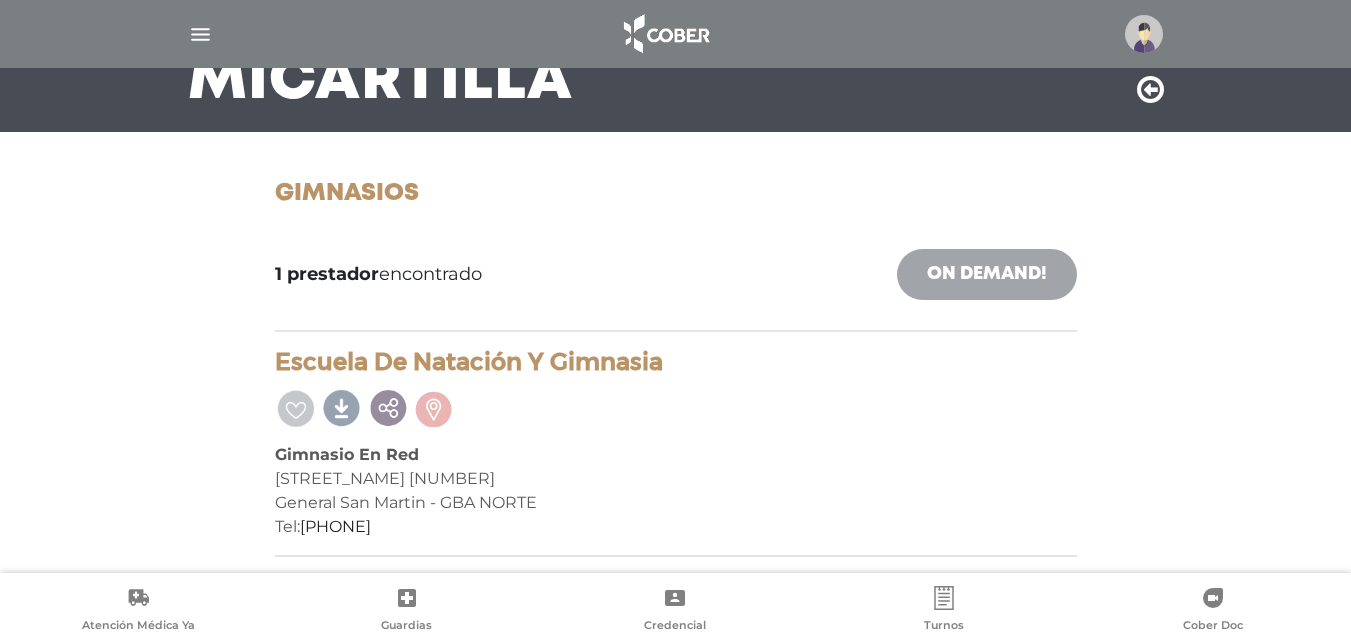 click on "On Demand!" at bounding box center [987, 274] 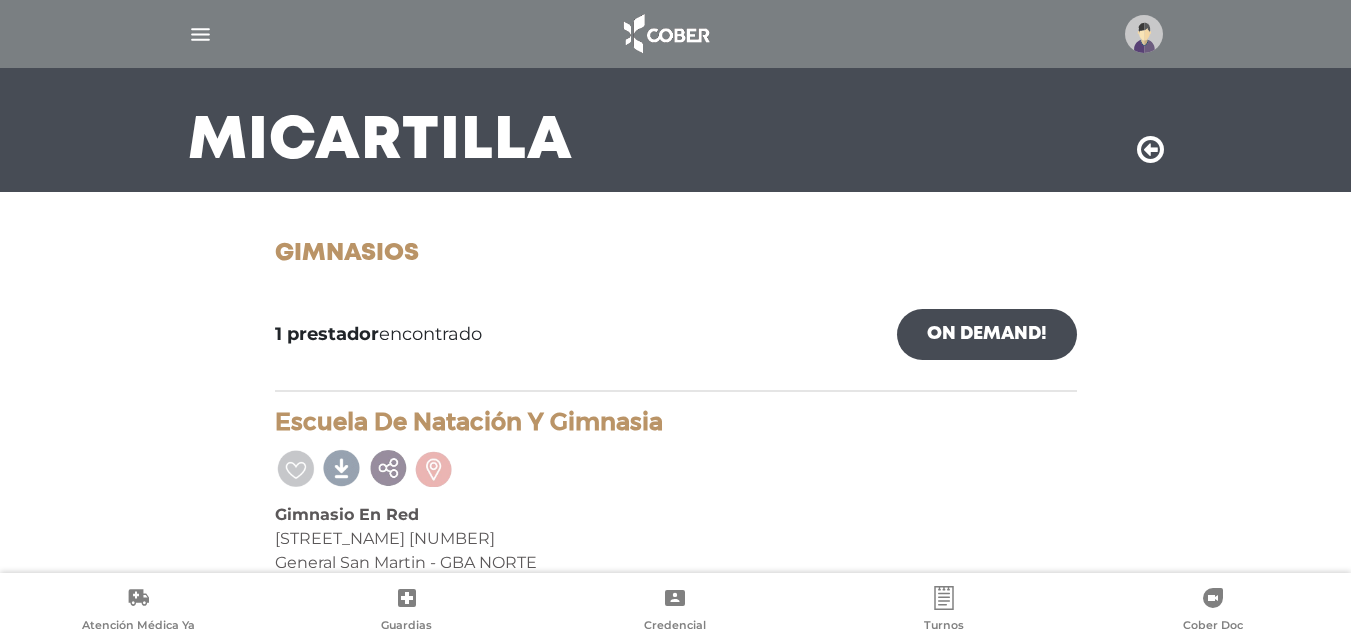 scroll, scrollTop: 114, scrollLeft: 0, axis: vertical 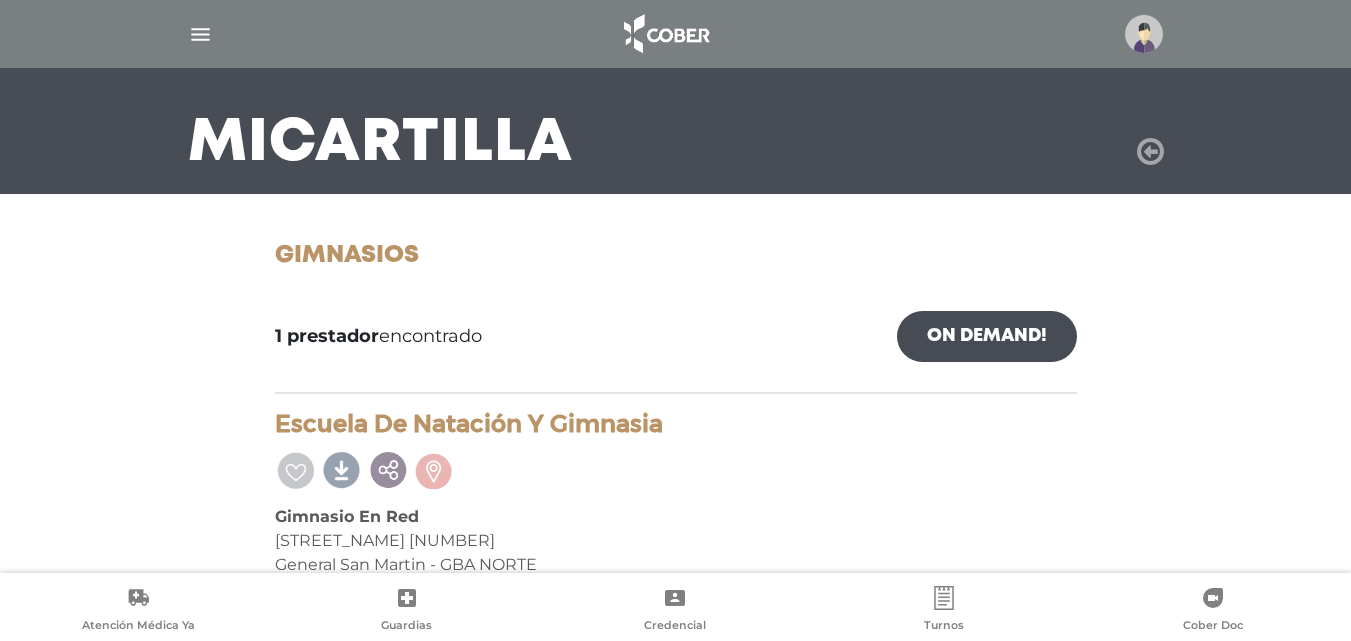 click at bounding box center [1150, 152] 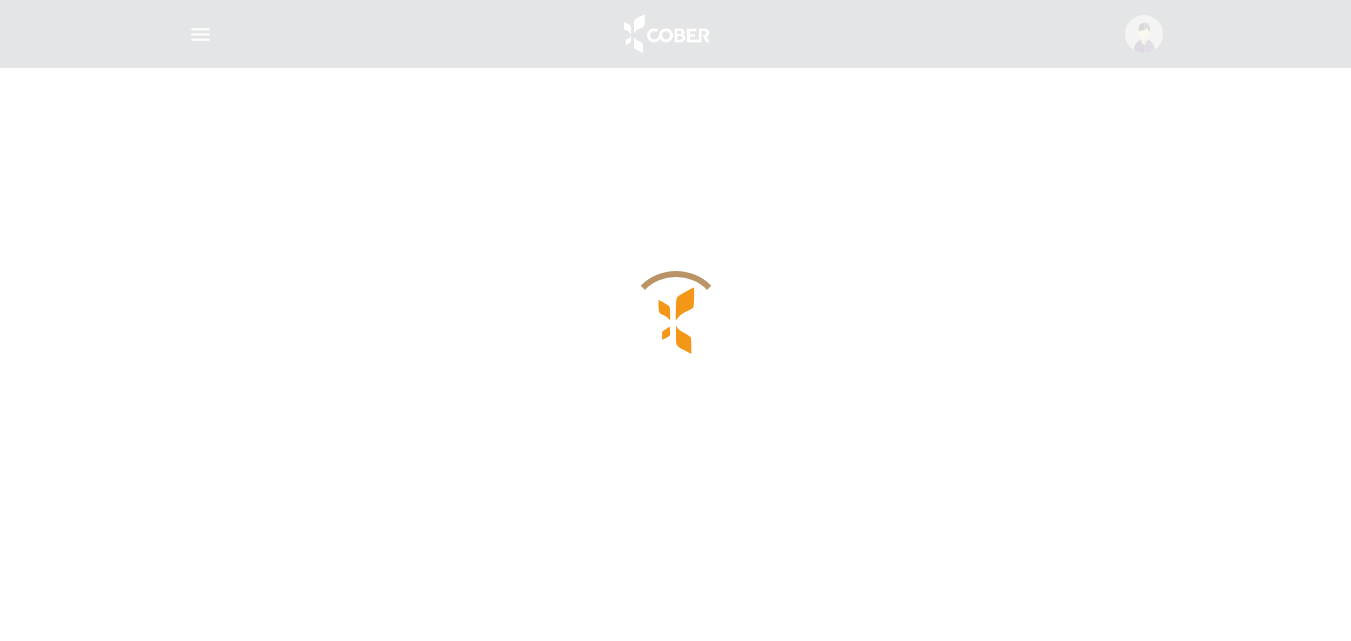 scroll, scrollTop: 0, scrollLeft: 0, axis: both 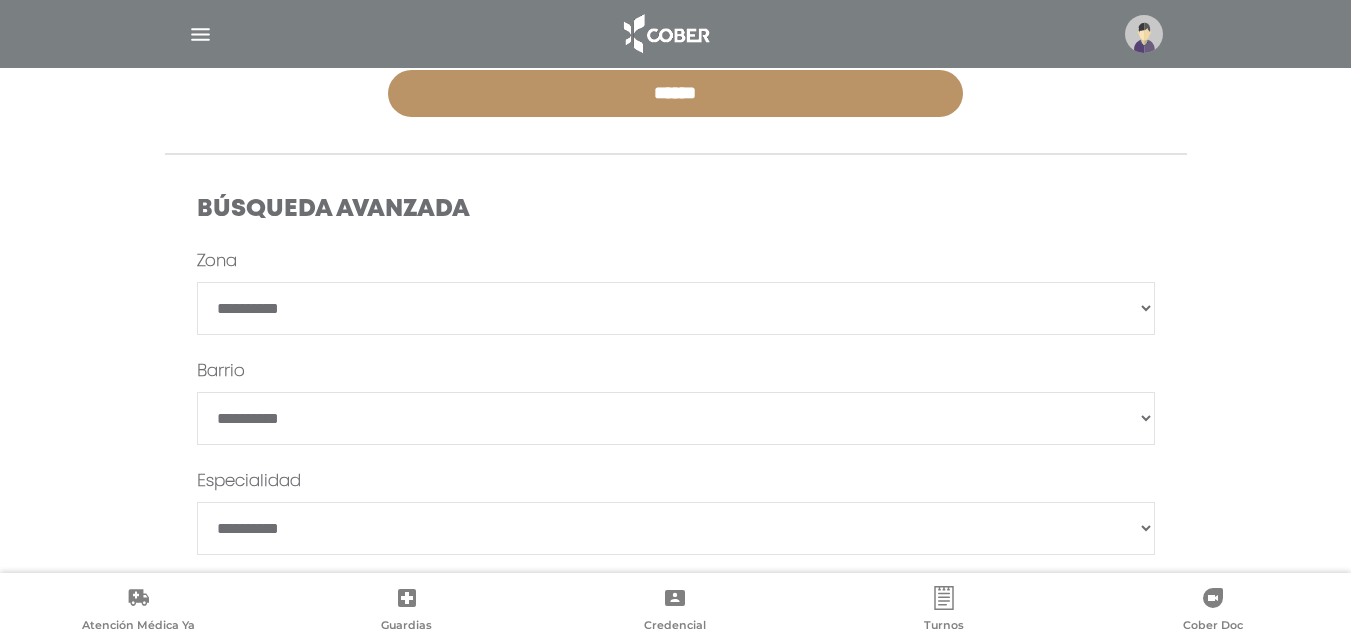 click on "**********" at bounding box center [676, 308] 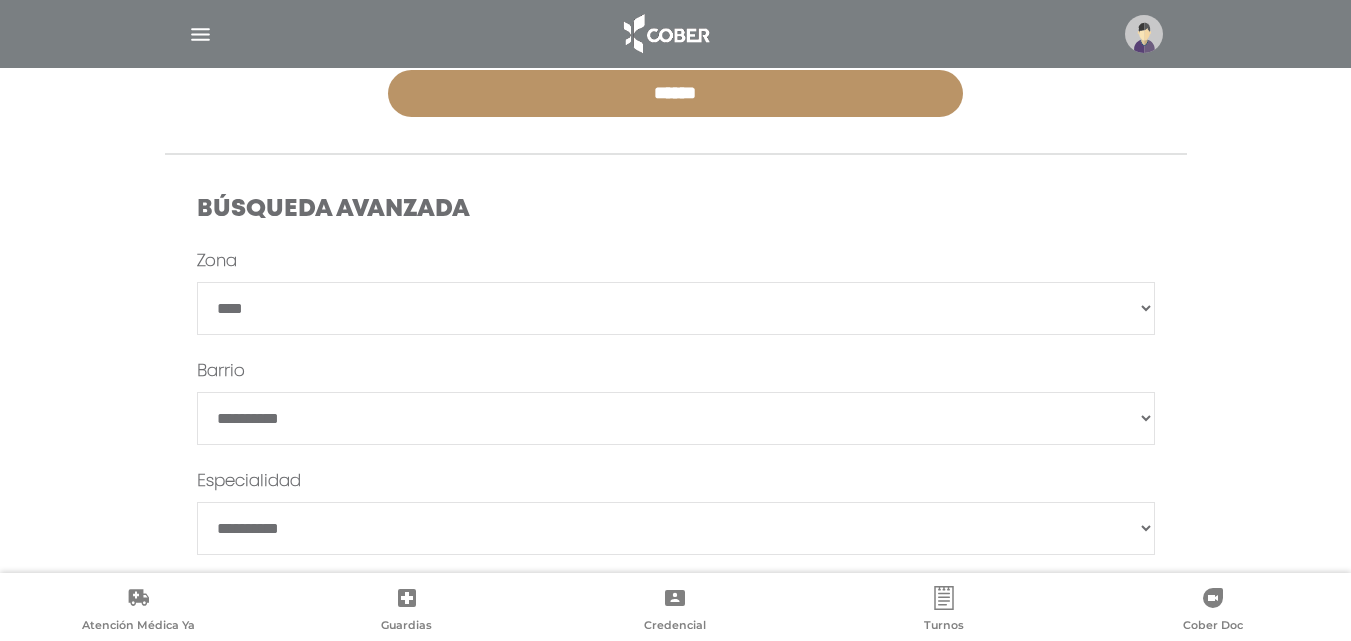 click on "**********" at bounding box center [676, 308] 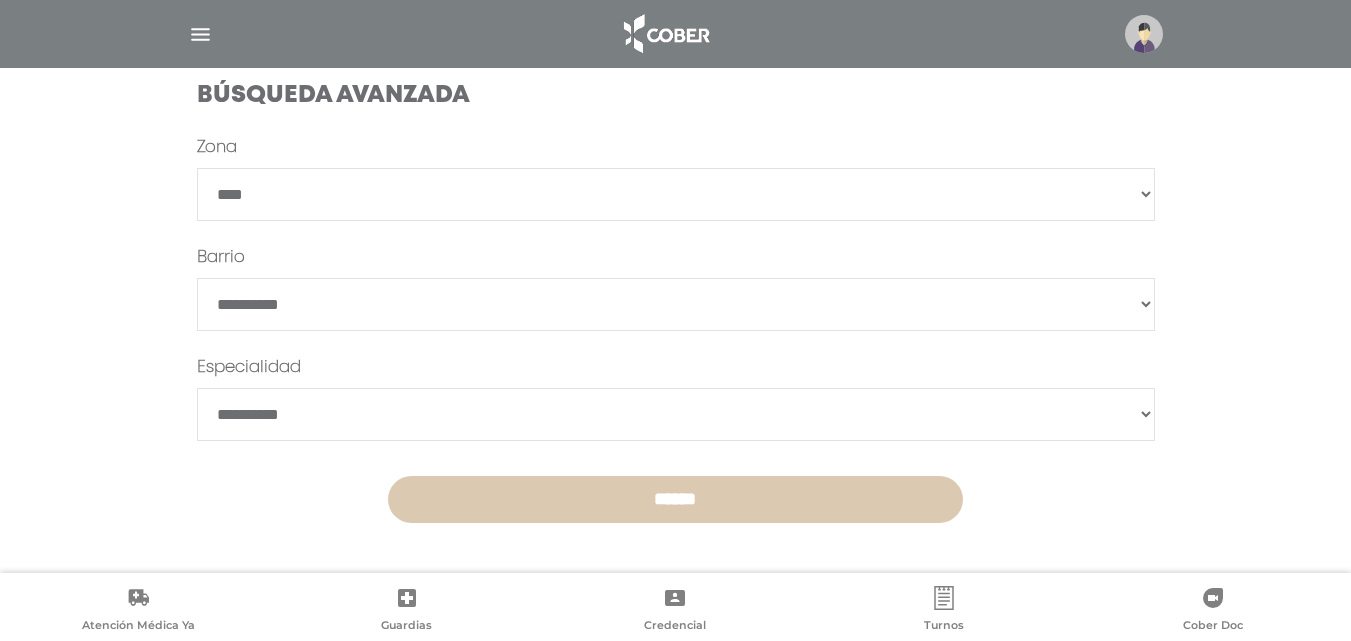 click on "******" at bounding box center [675, 499] 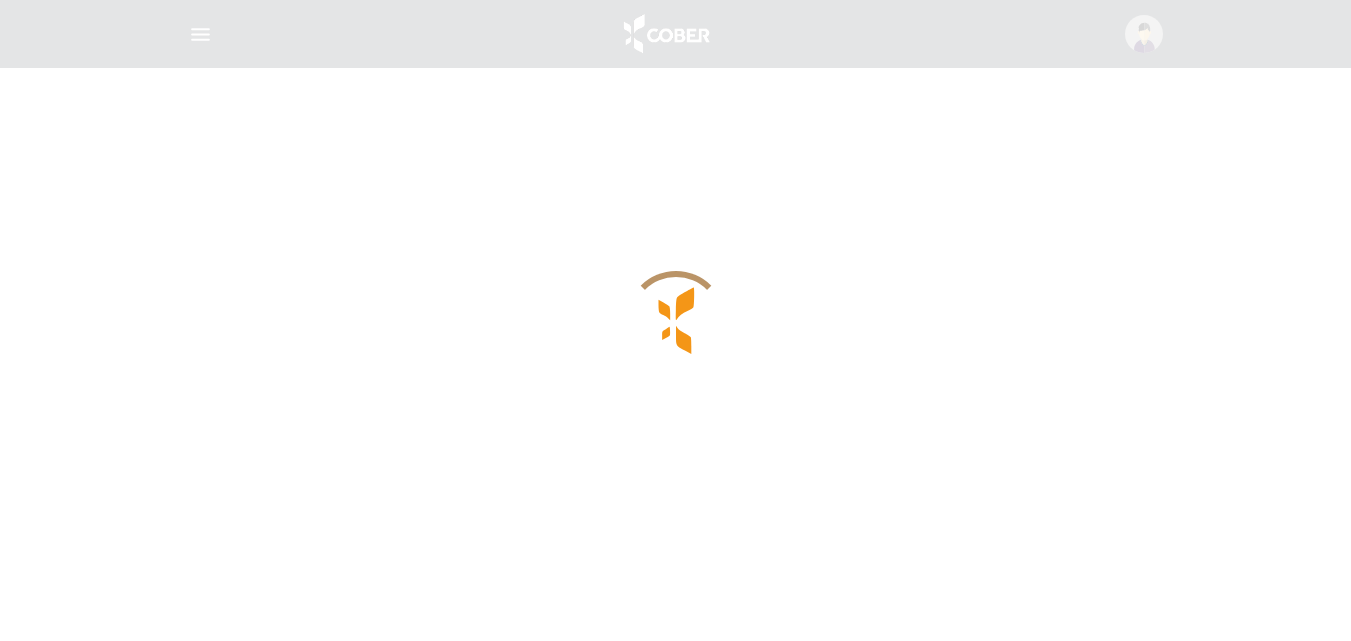 scroll, scrollTop: 0, scrollLeft: 0, axis: both 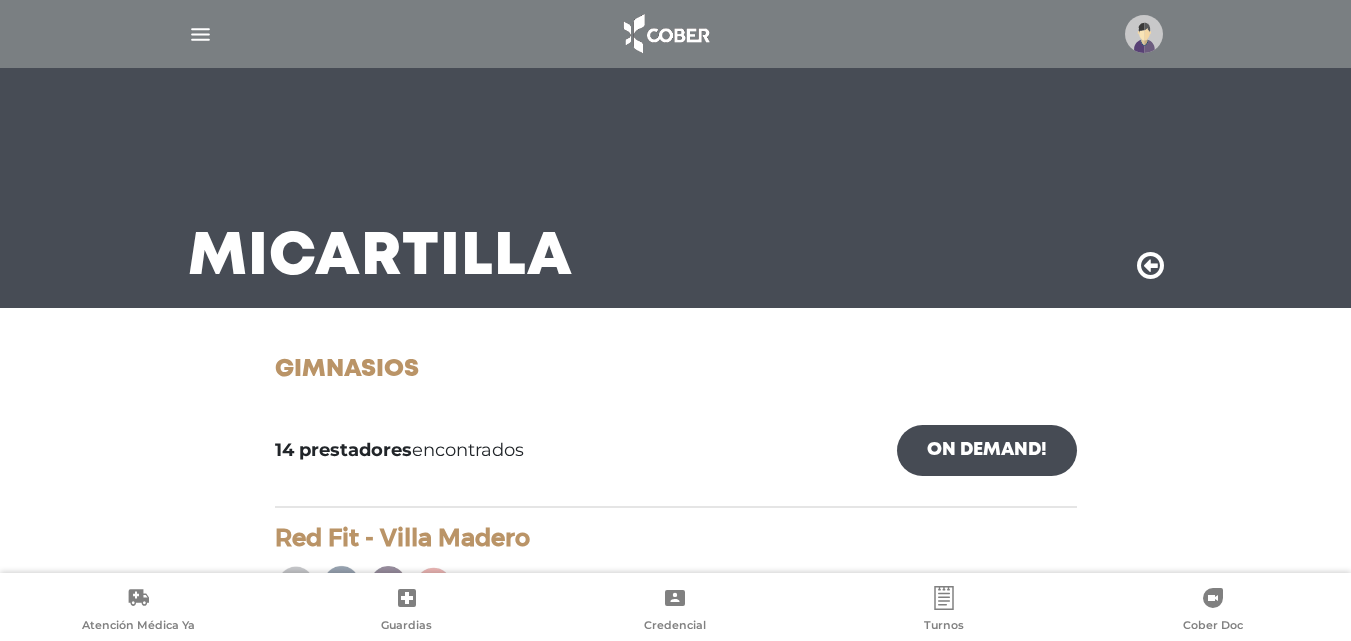 click on "On Demand!" at bounding box center (987, 450) 